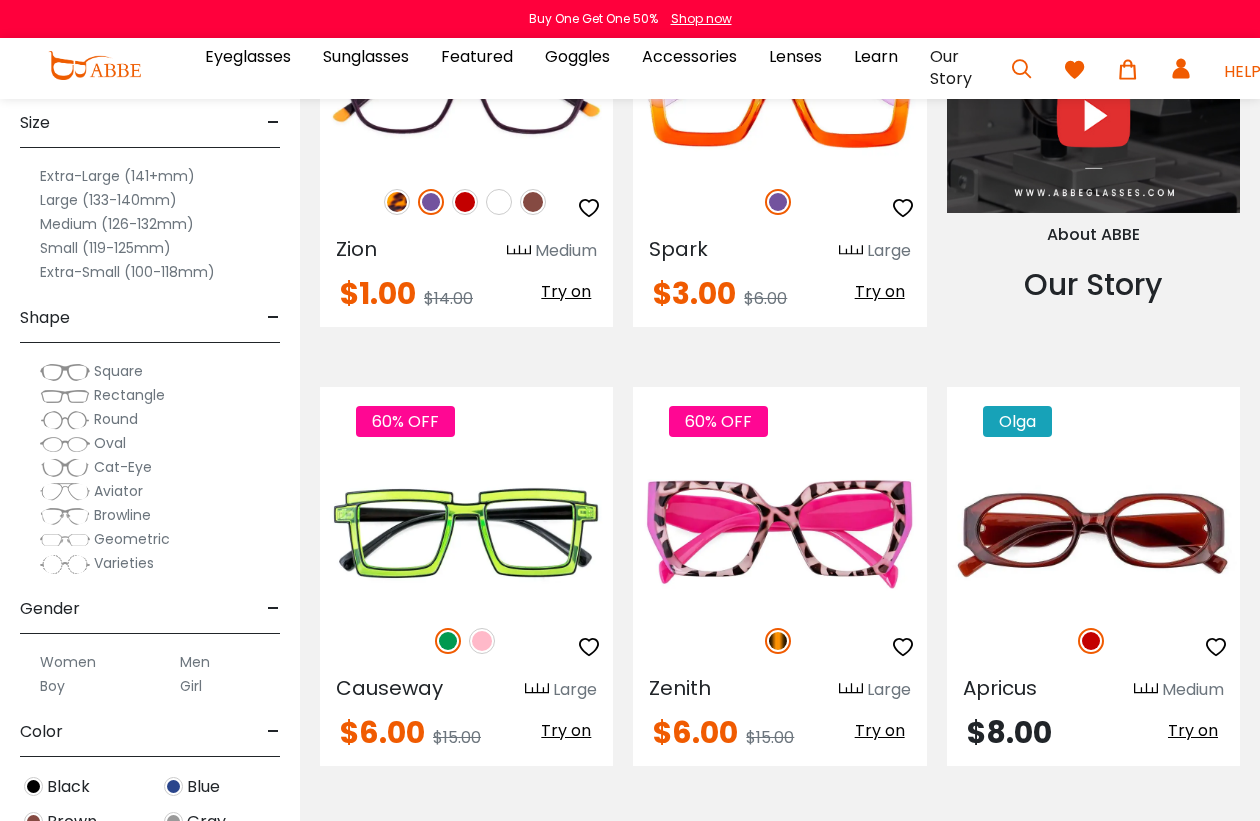 scroll, scrollTop: 0, scrollLeft: 0, axis: both 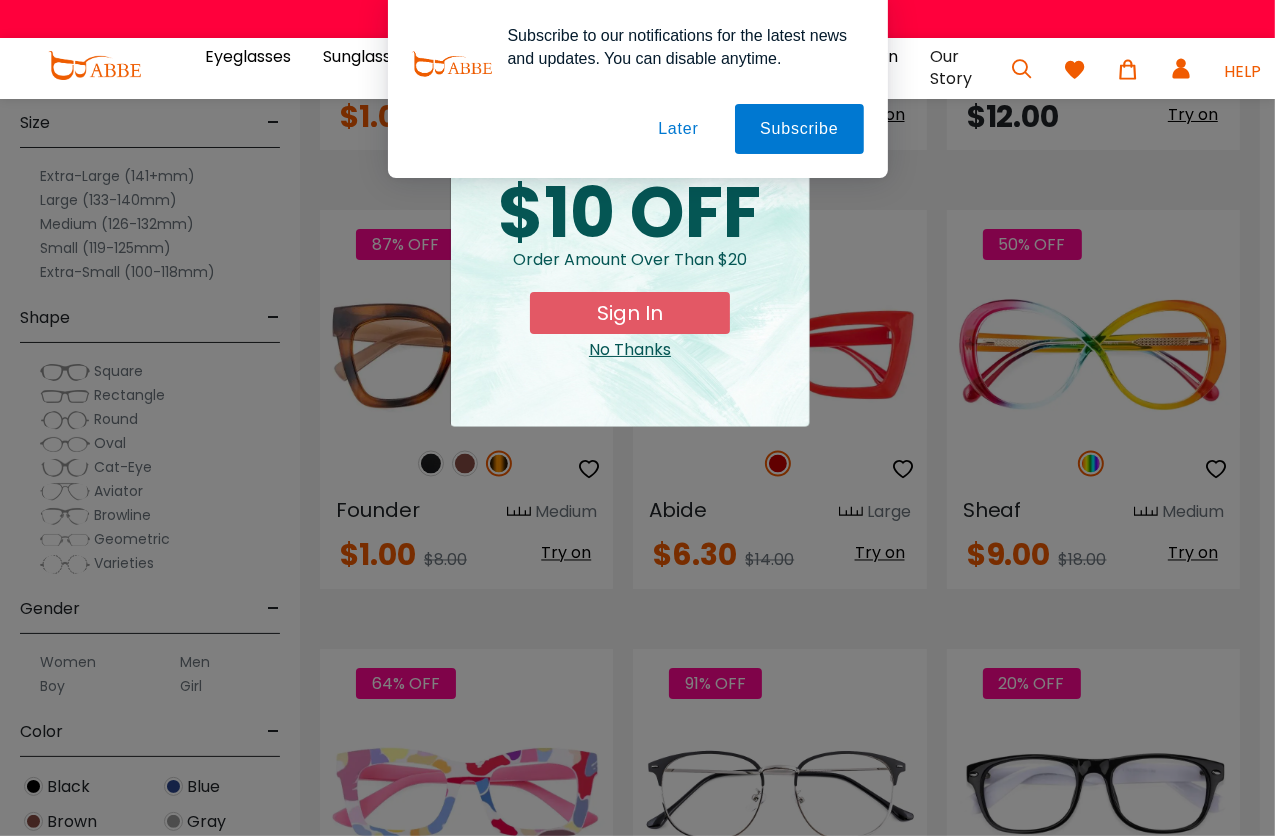 click on "No Thanks" at bounding box center [630, 350] 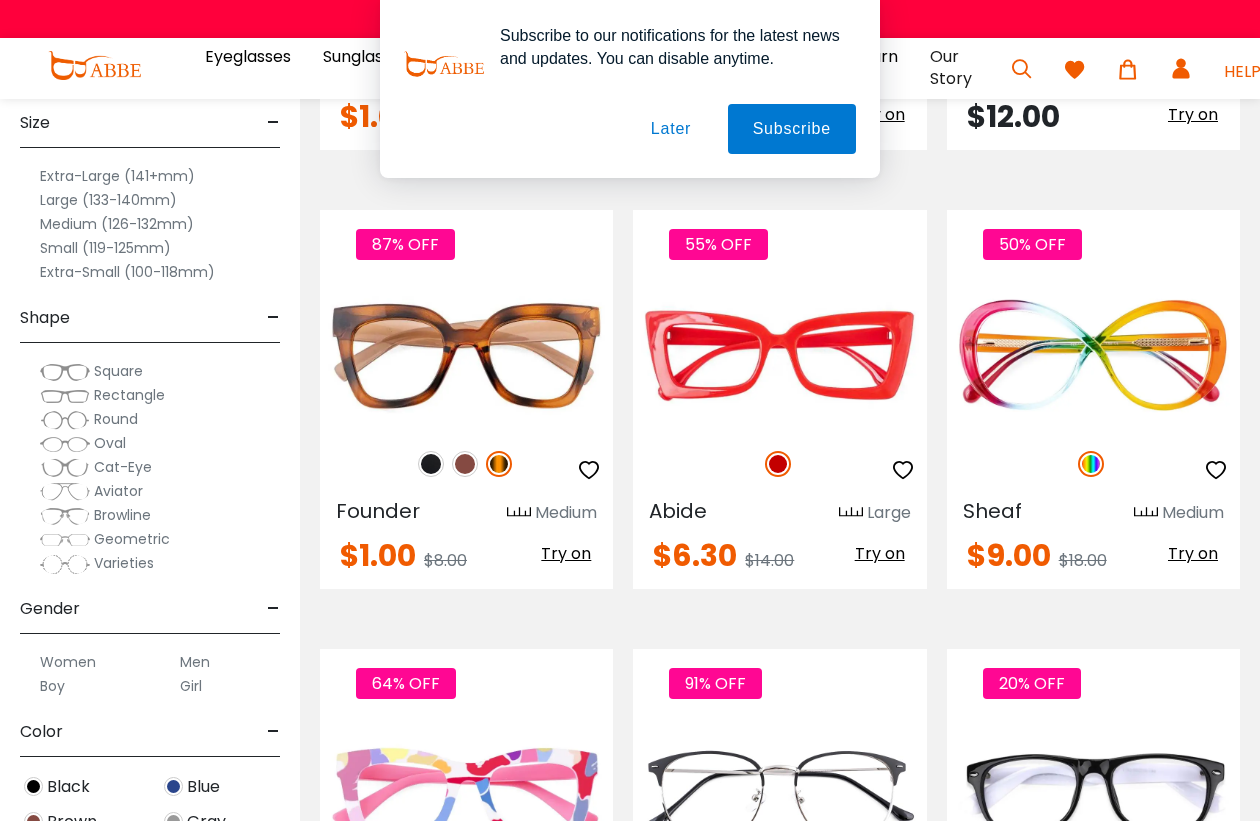 click on "Later" at bounding box center [671, 129] 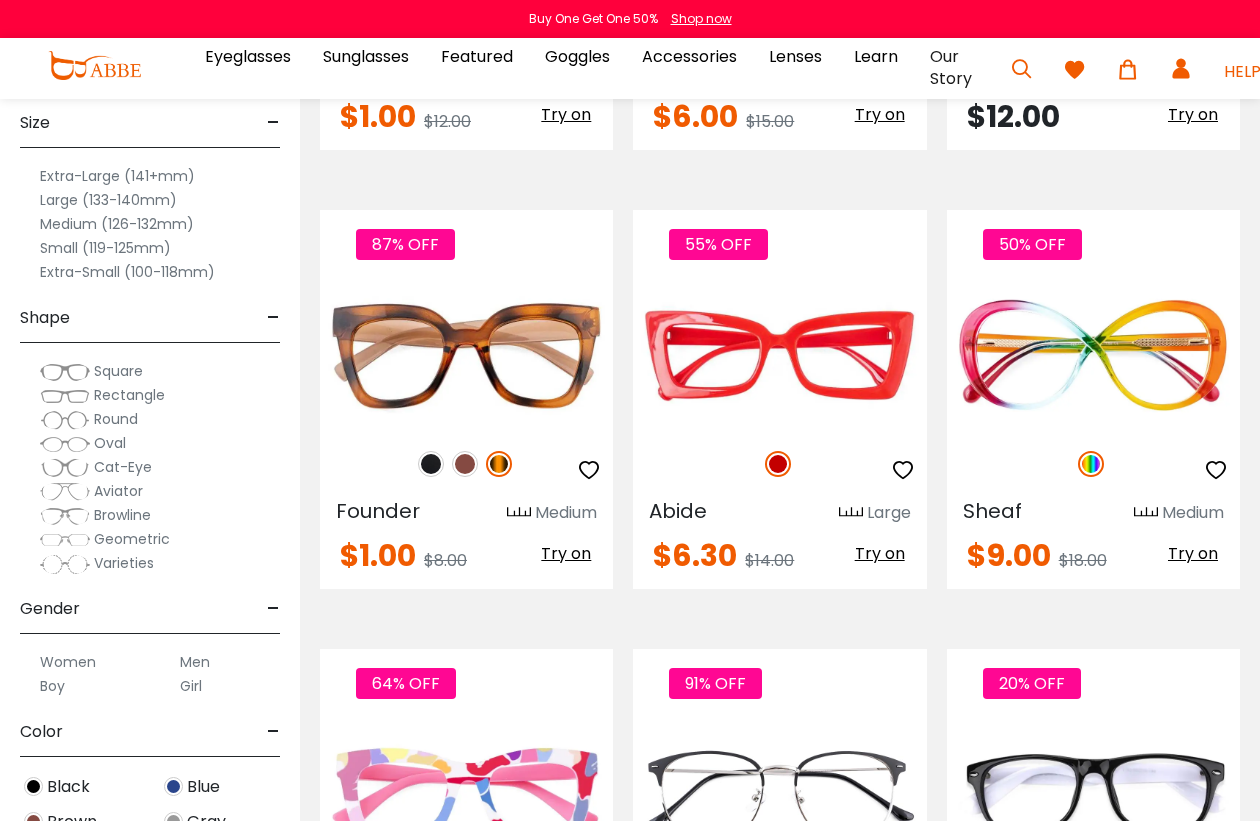 click on "Medium (126-132mm)" at bounding box center [150, 176] 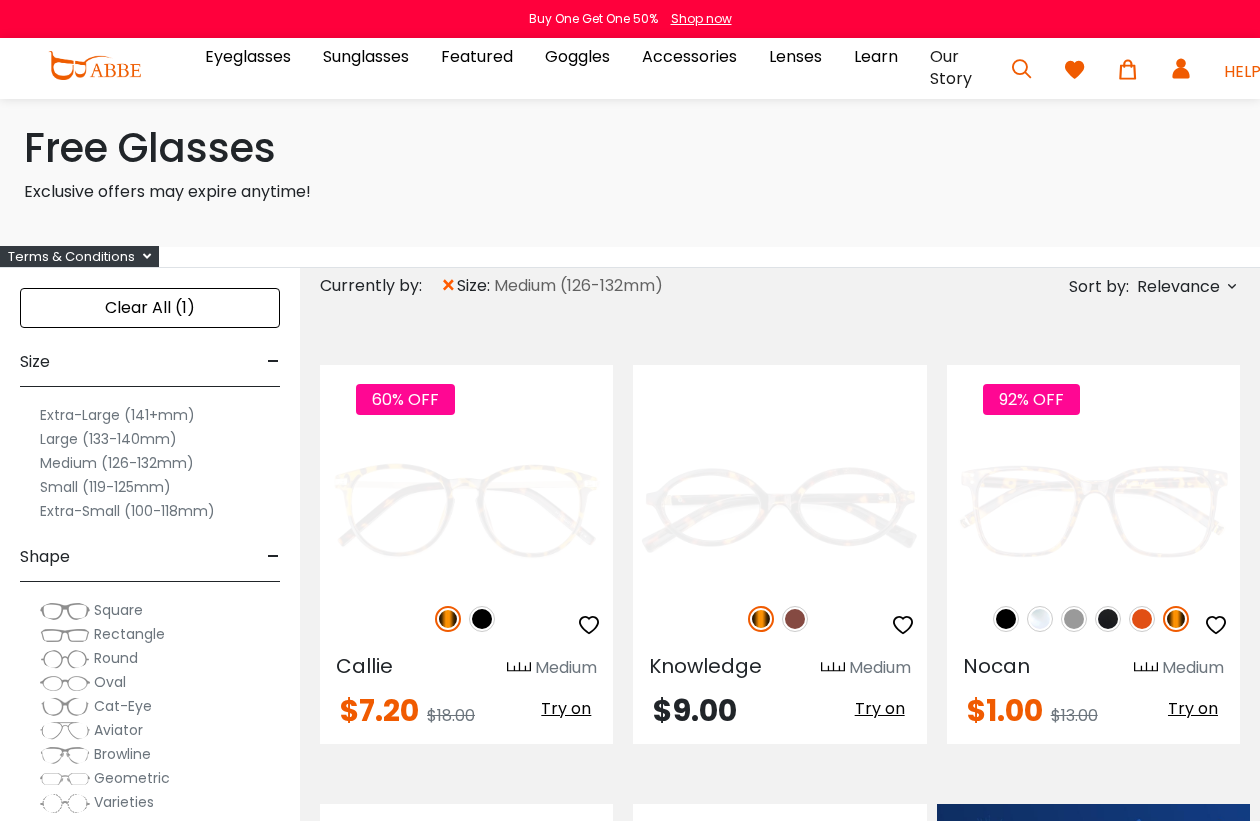 scroll, scrollTop: 0, scrollLeft: 0, axis: both 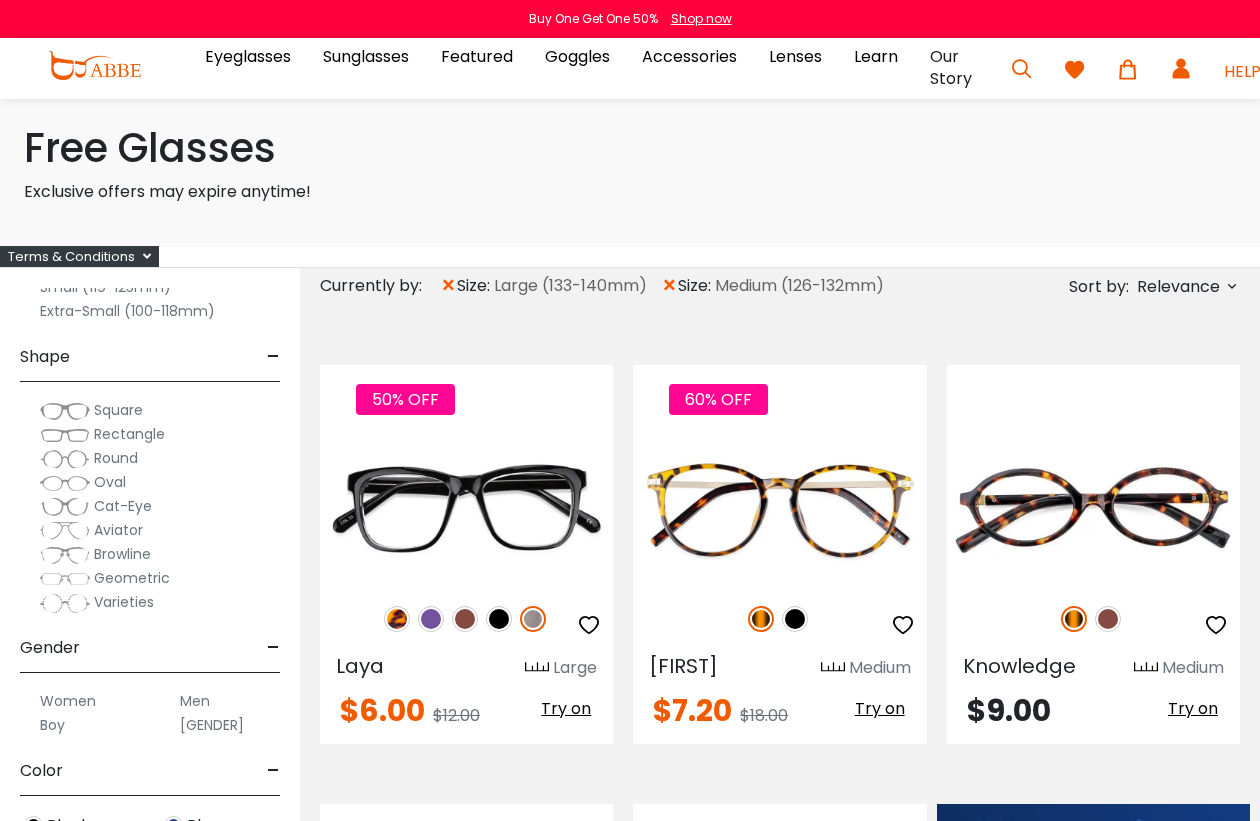 click at bounding box center (65, 459) 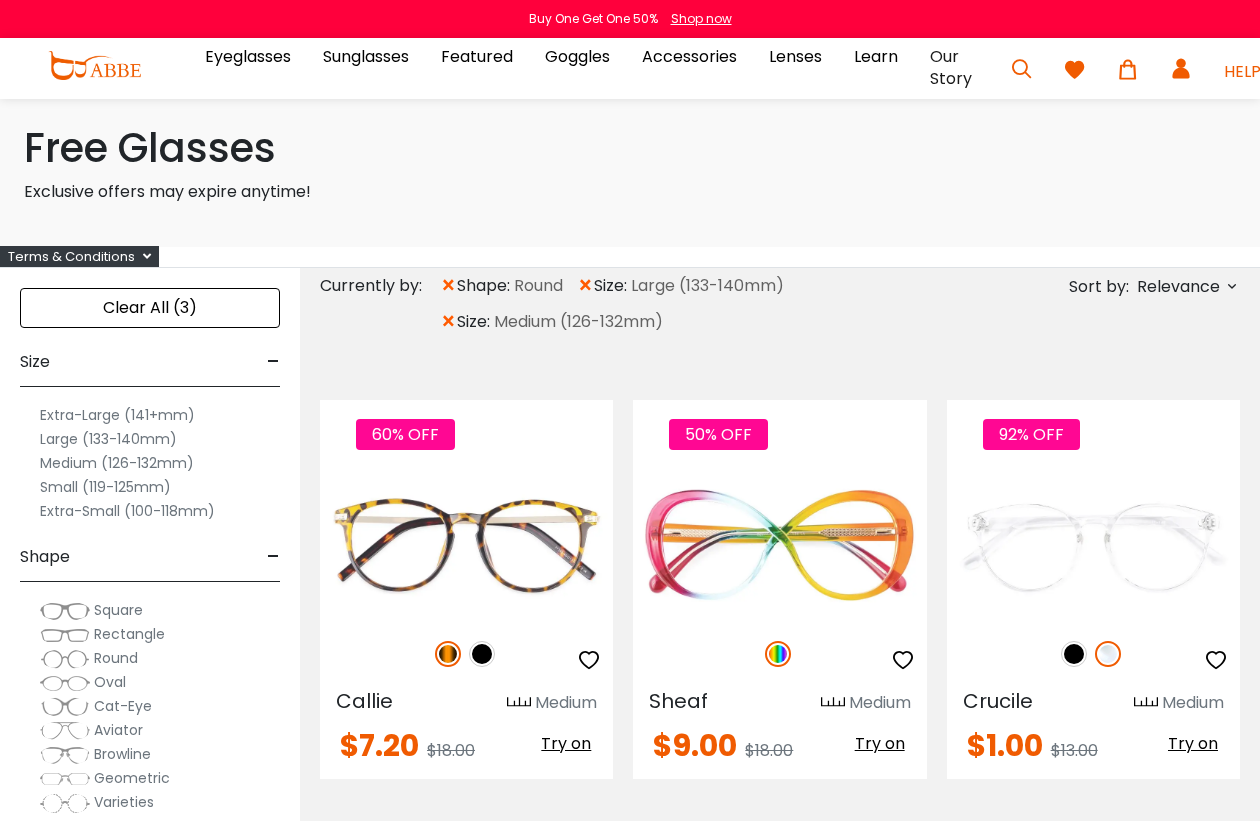 scroll, scrollTop: 0, scrollLeft: 0, axis: both 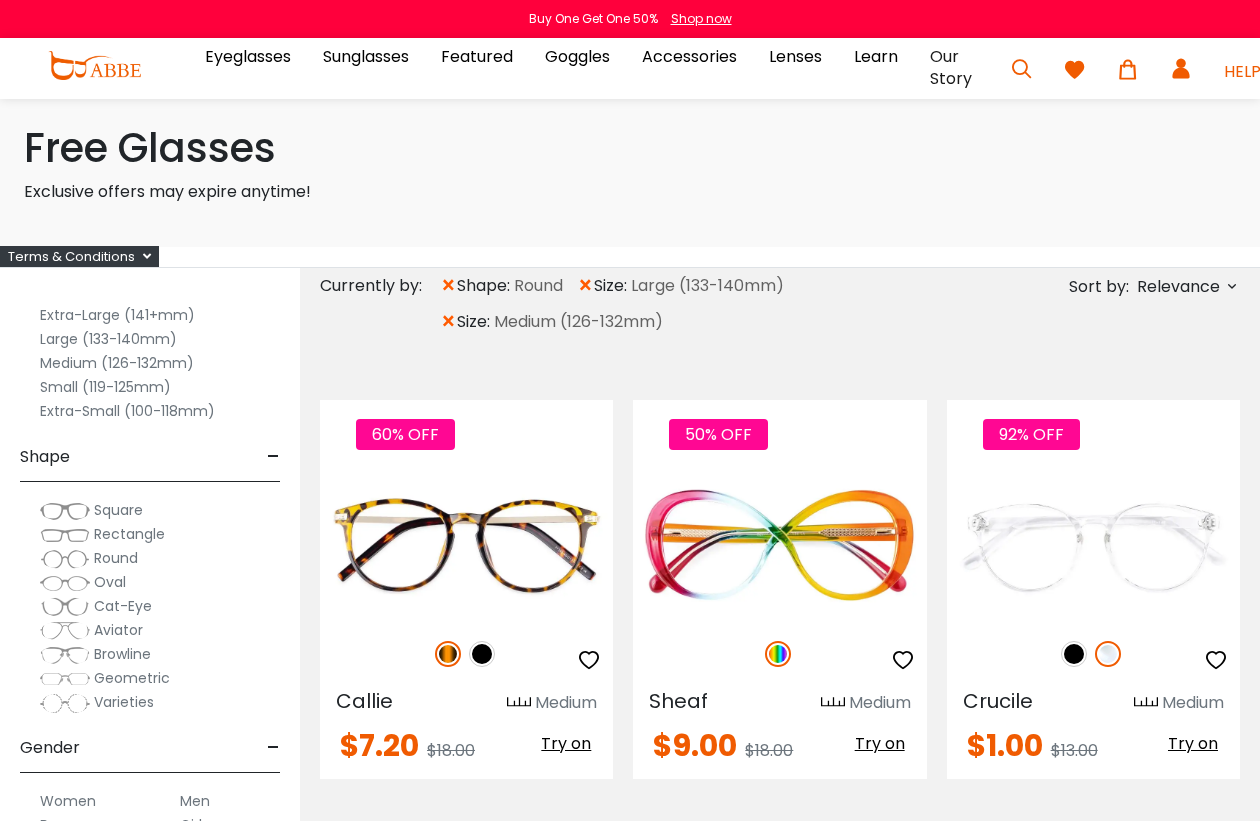 click at bounding box center [65, 511] 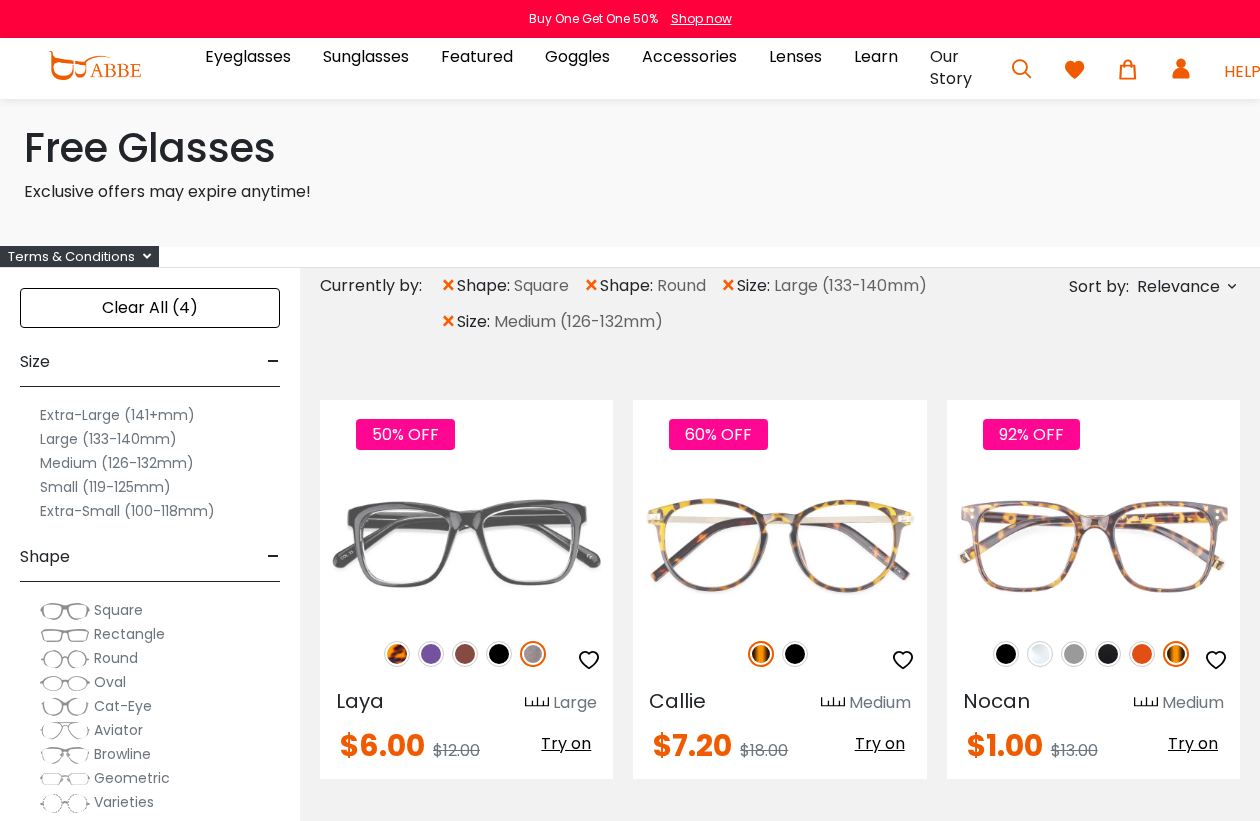 scroll, scrollTop: 0, scrollLeft: 0, axis: both 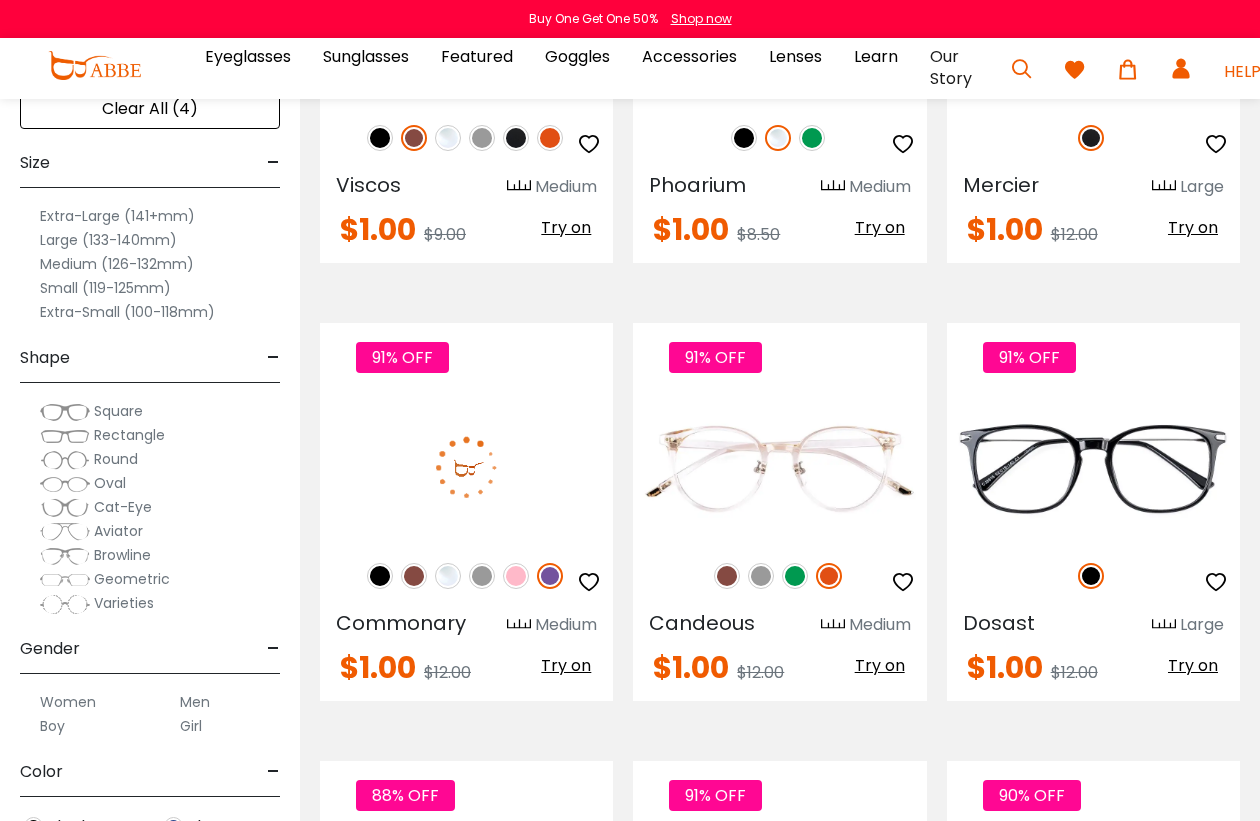 click at bounding box center (466, 468) 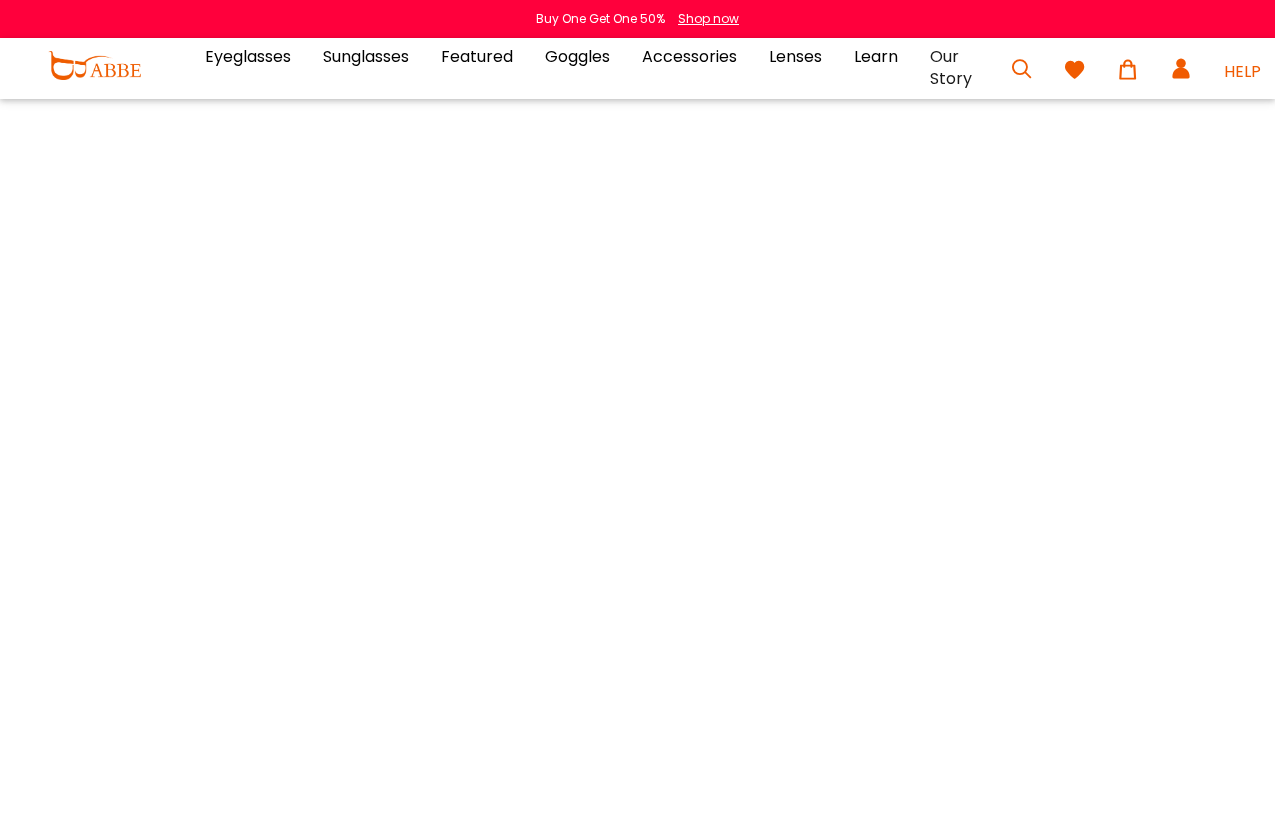 scroll, scrollTop: 0, scrollLeft: 0, axis: both 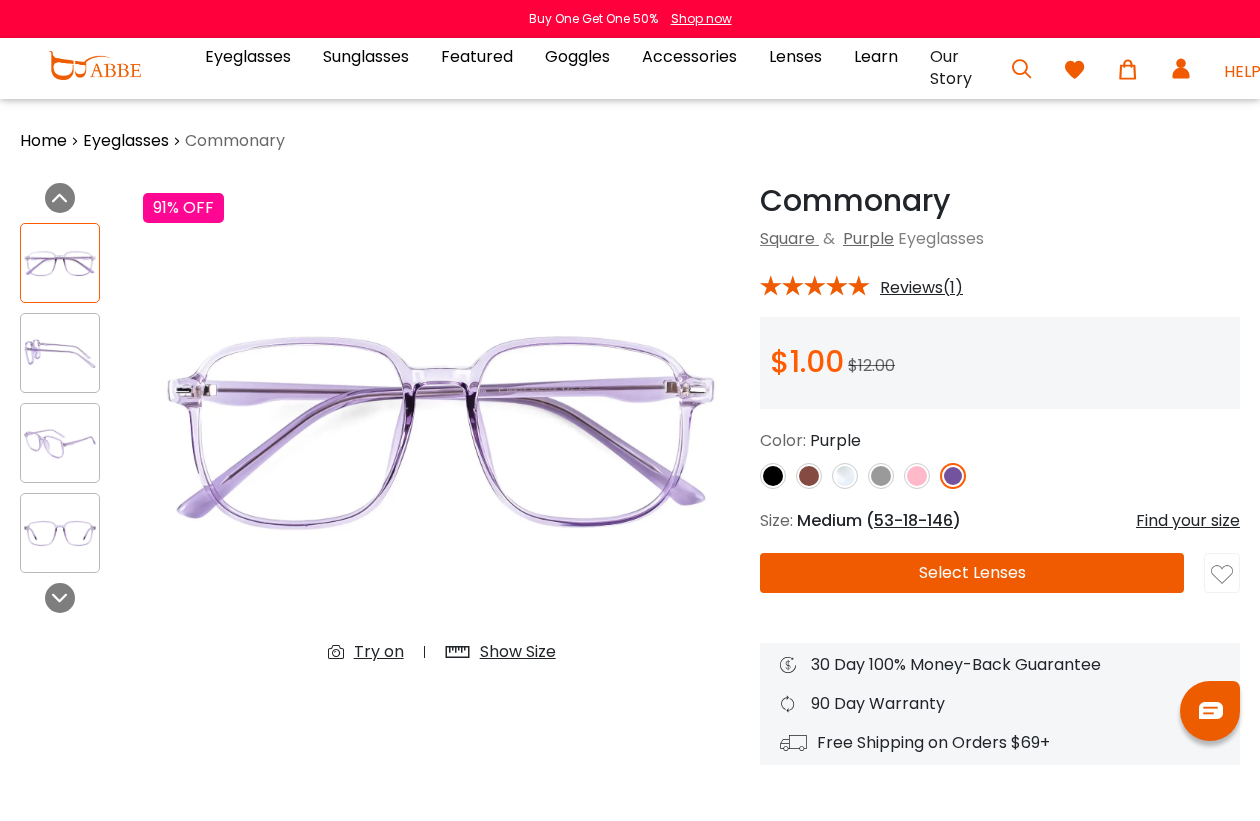 click at bounding box center [60, 263] 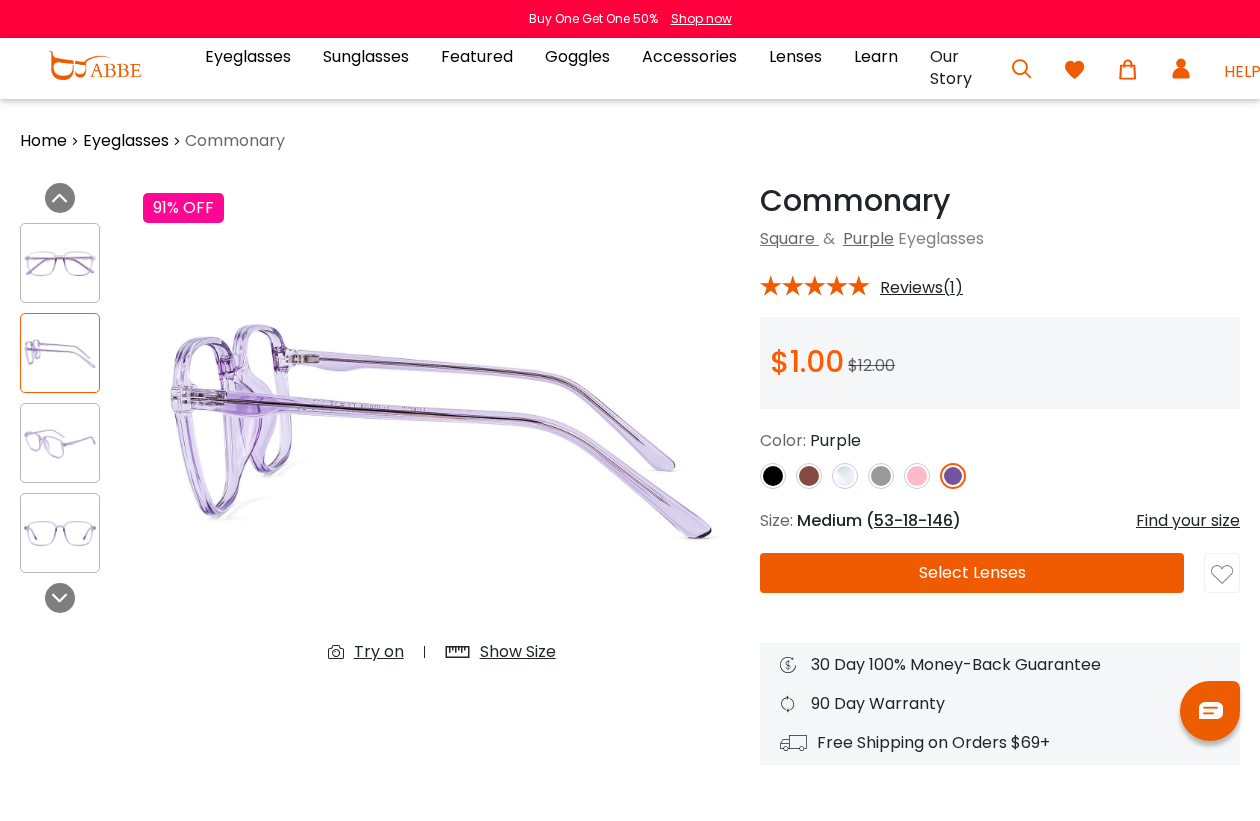 click at bounding box center [60, 443] 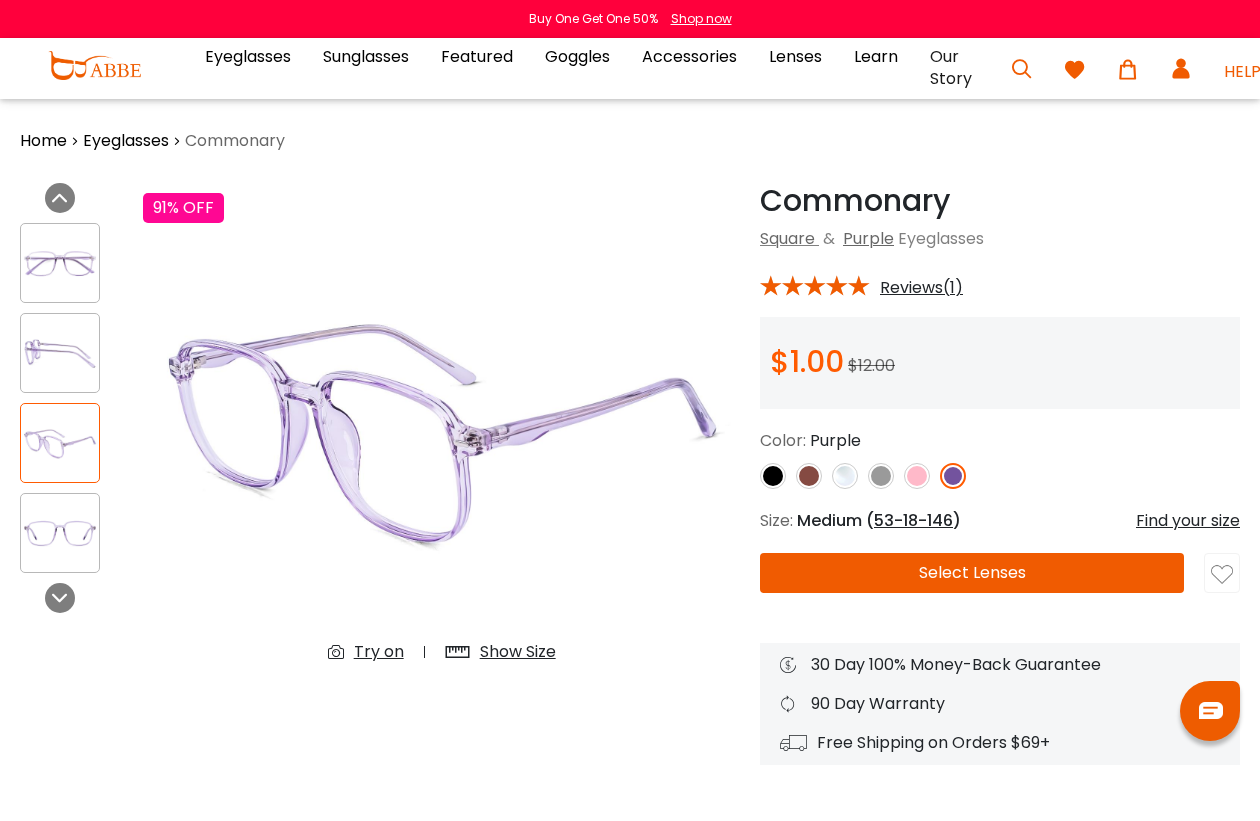 click at bounding box center [60, 263] 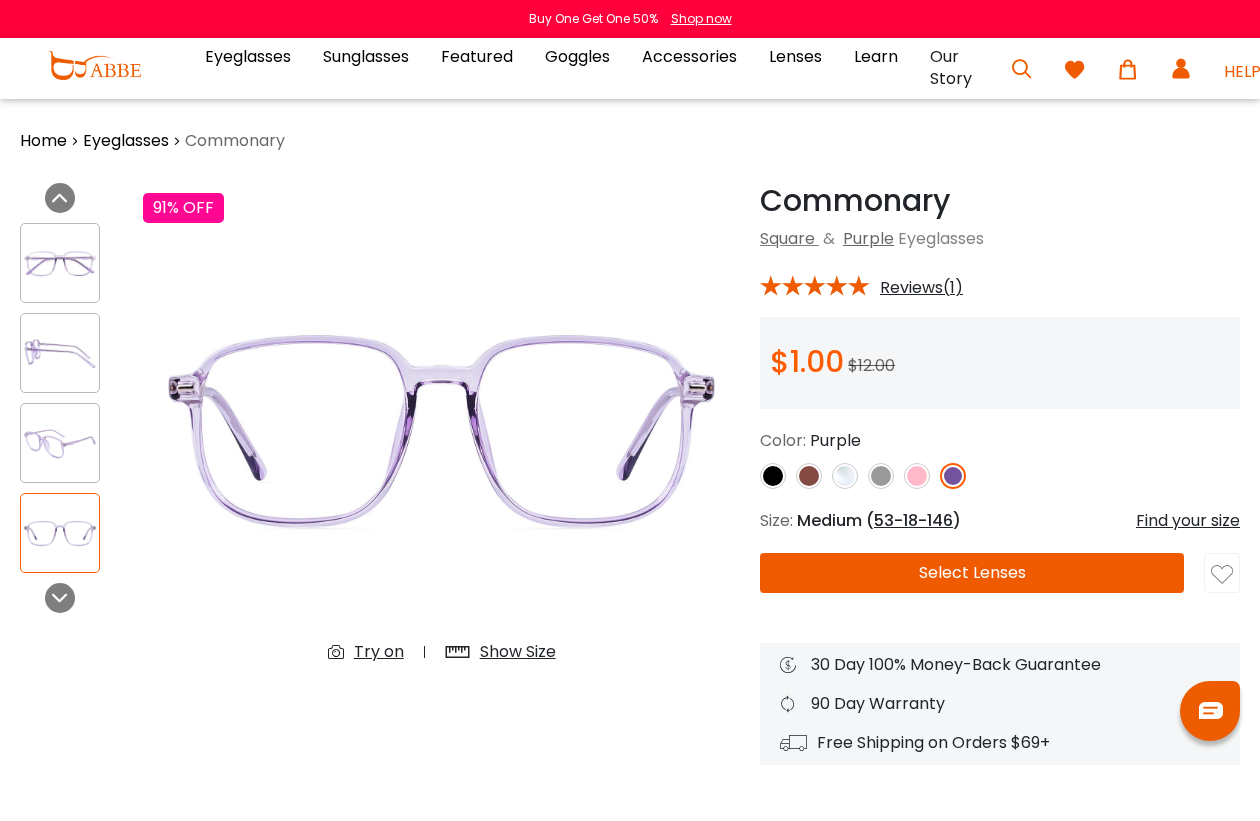 click on "Try on" at bounding box center (379, 652) 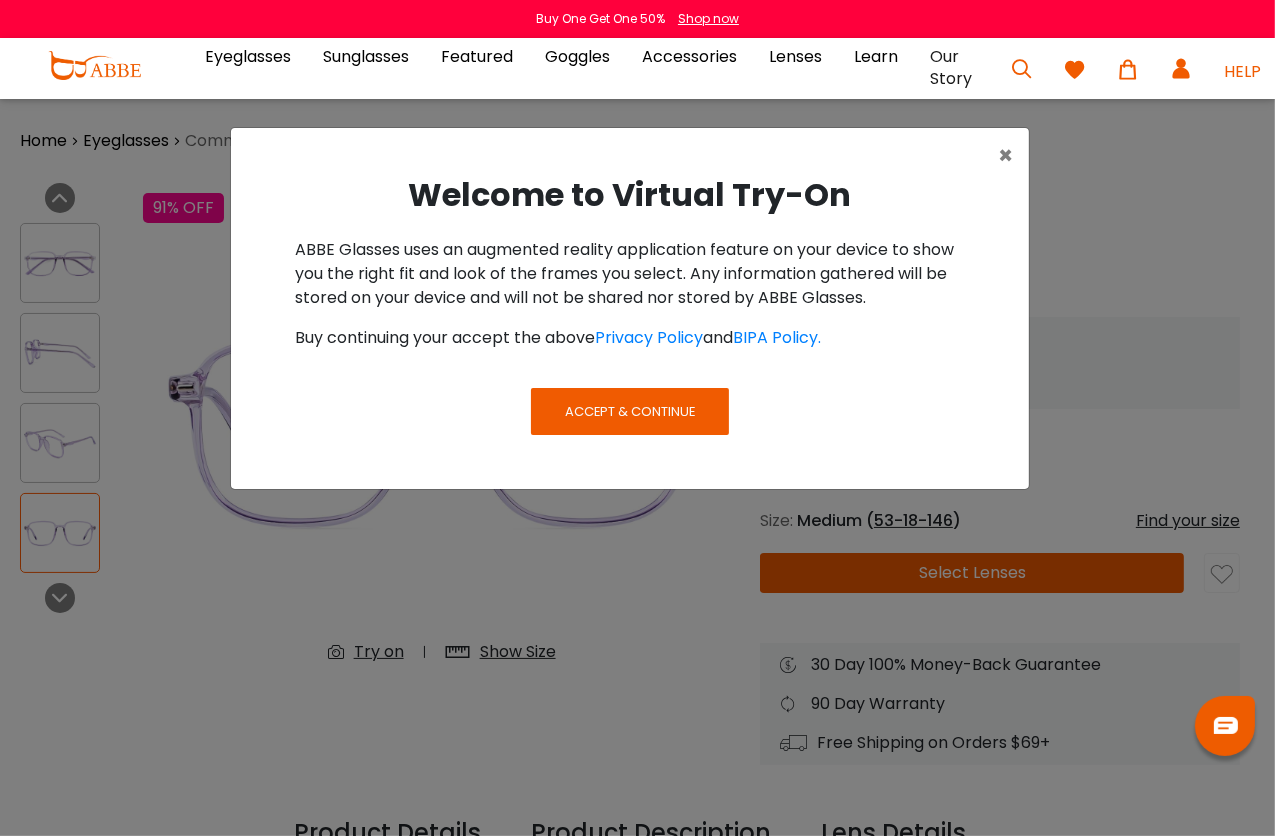 click on "Accept & Continue" at bounding box center [630, 411] 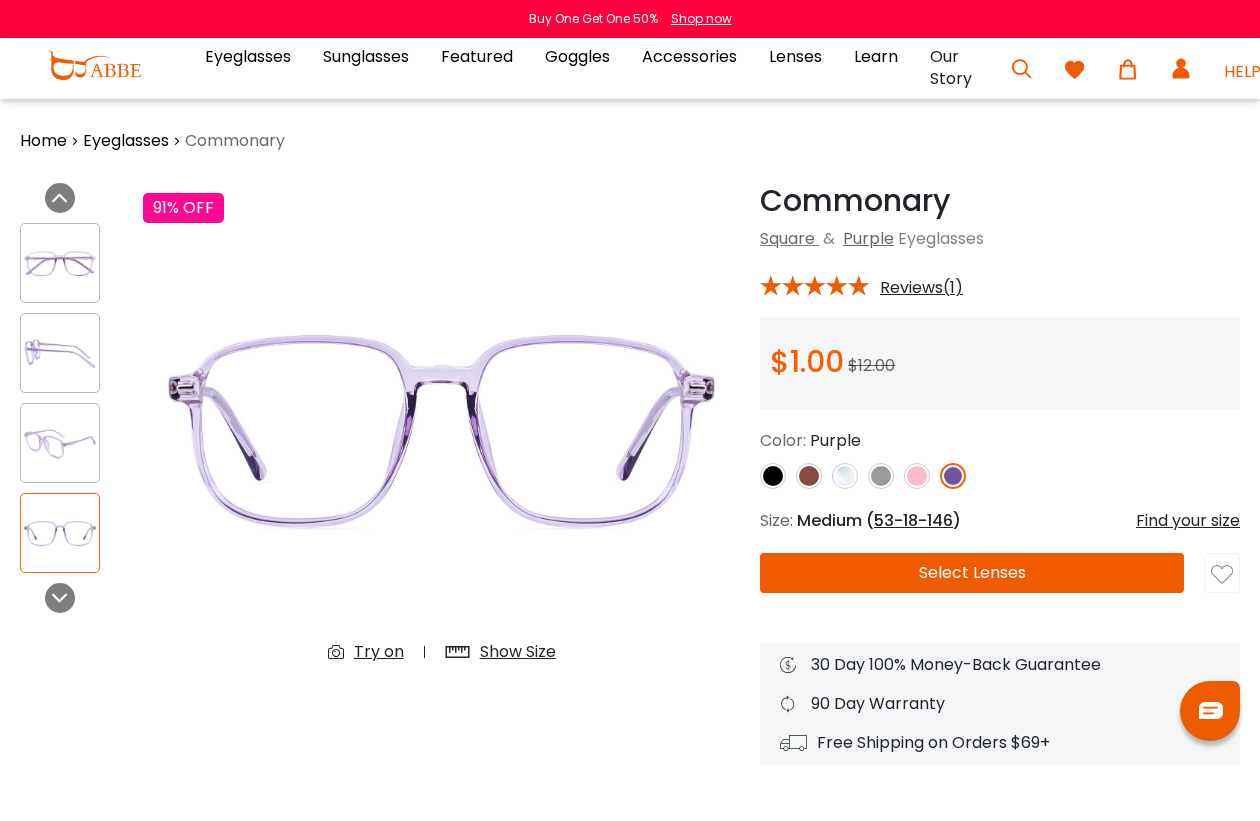 click on "Try on" at bounding box center [379, 652] 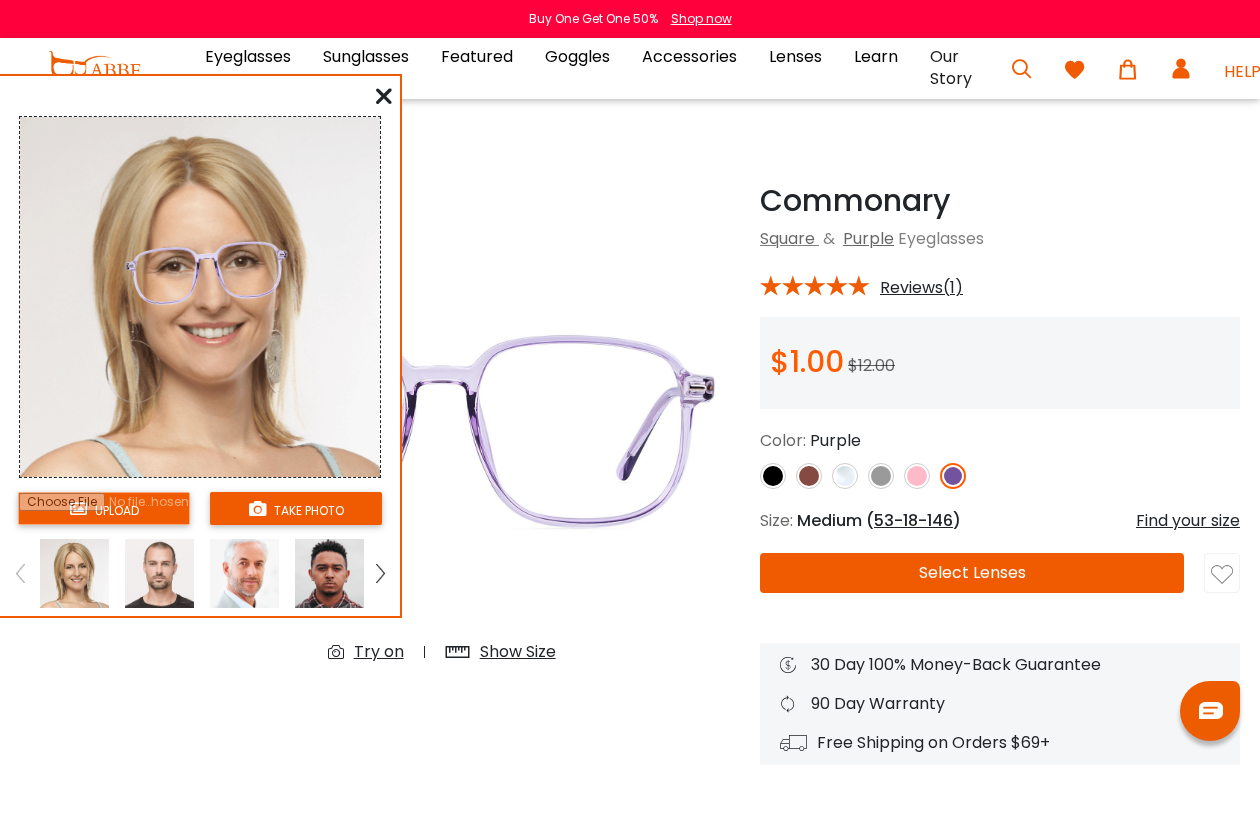 click at bounding box center [384, 96] 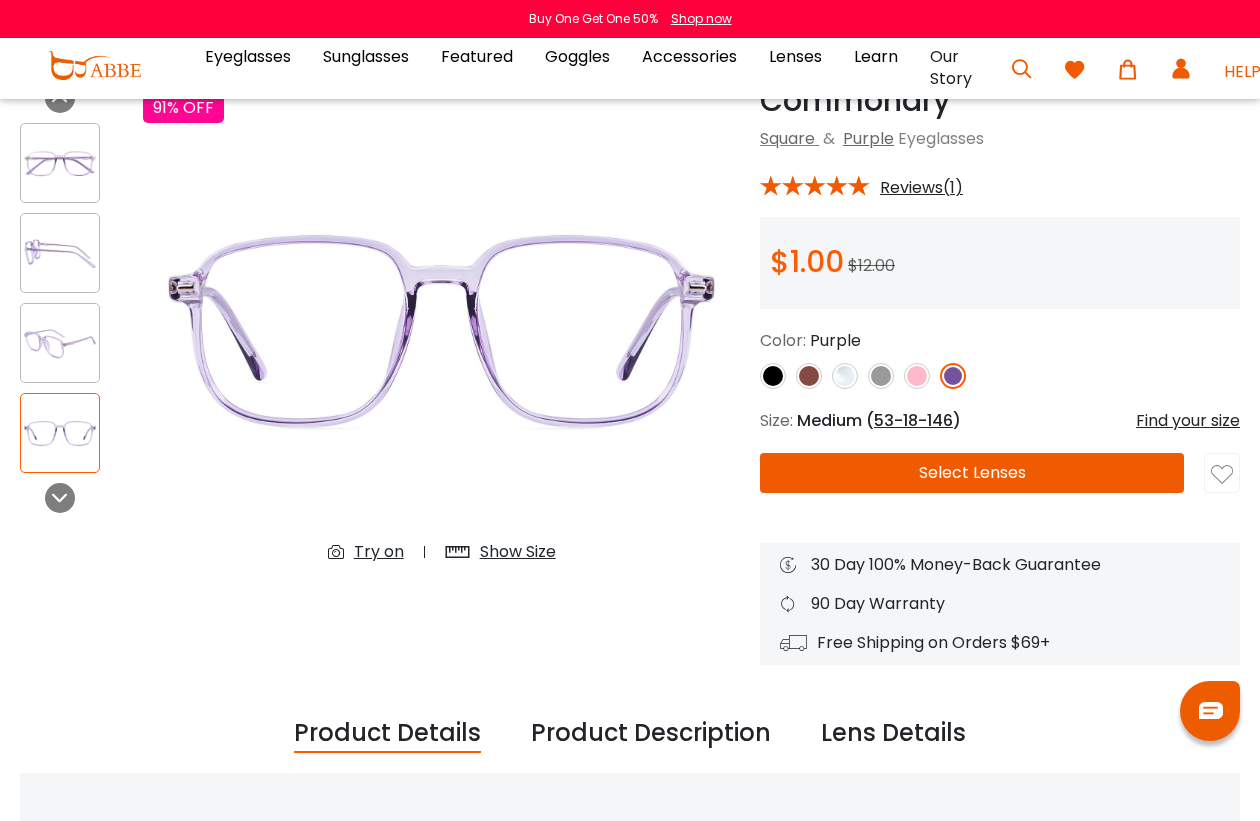 scroll, scrollTop: 0, scrollLeft: 0, axis: both 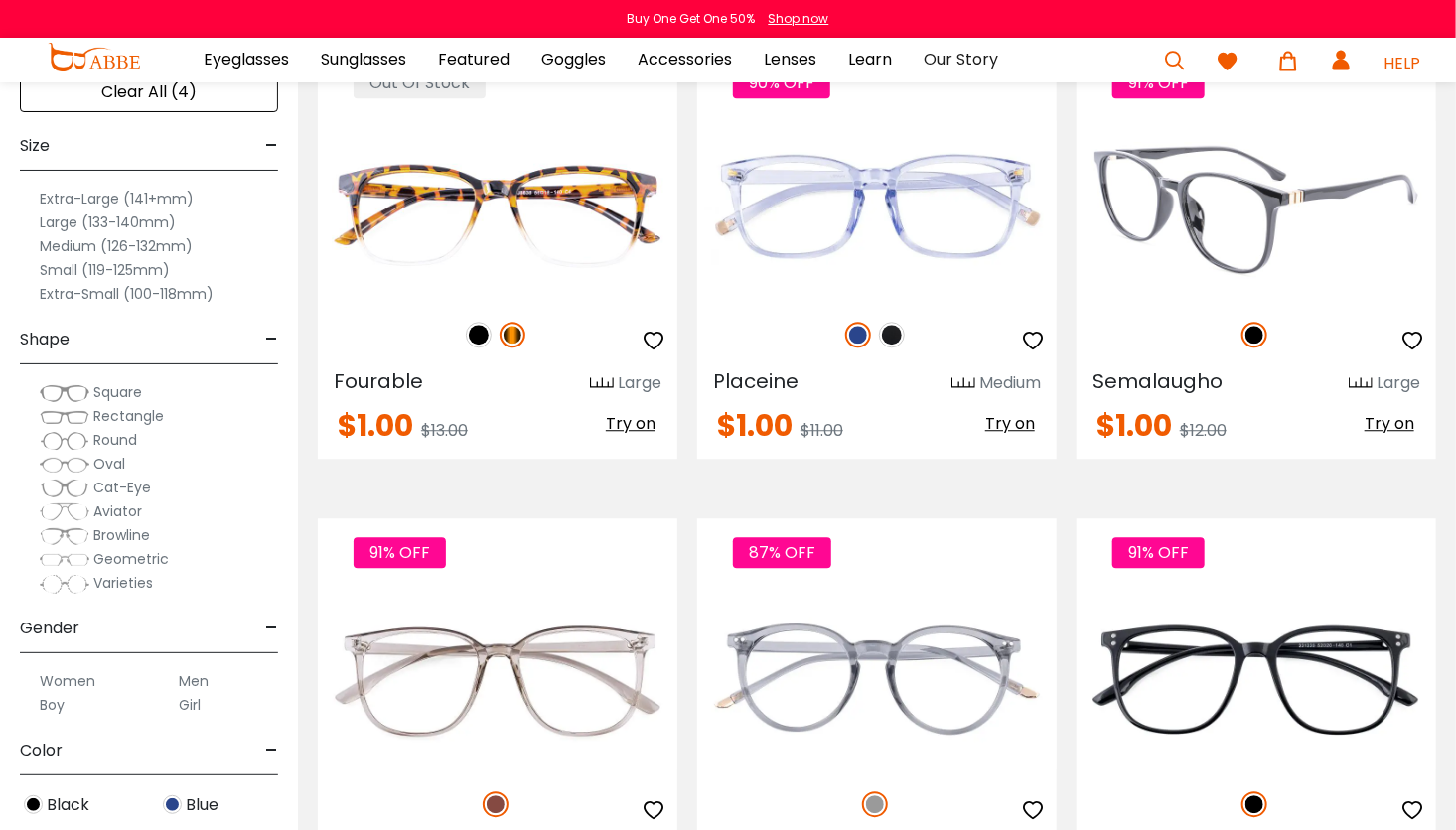 click at bounding box center (1256, 209) 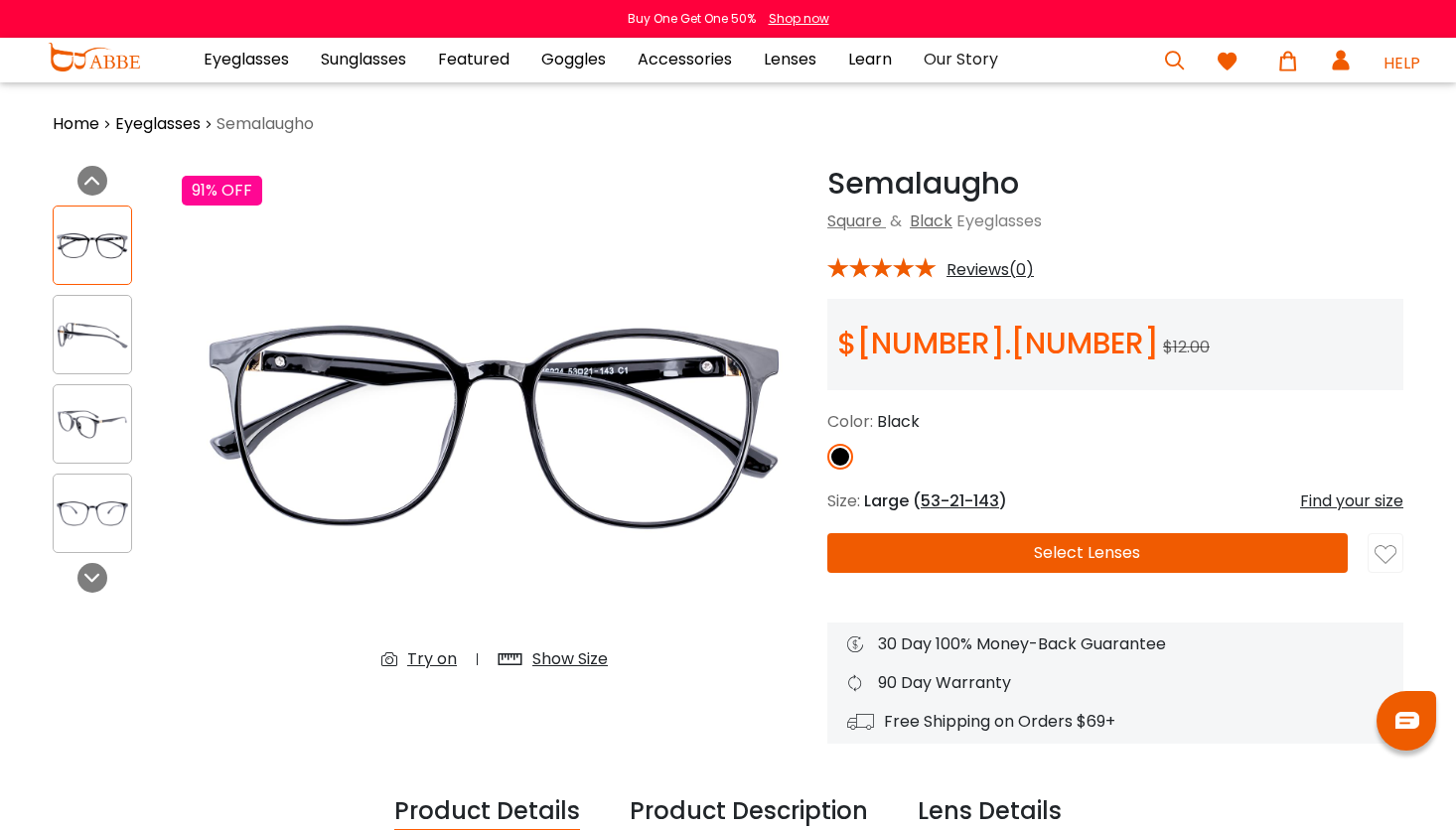 scroll, scrollTop: 0, scrollLeft: 0, axis: both 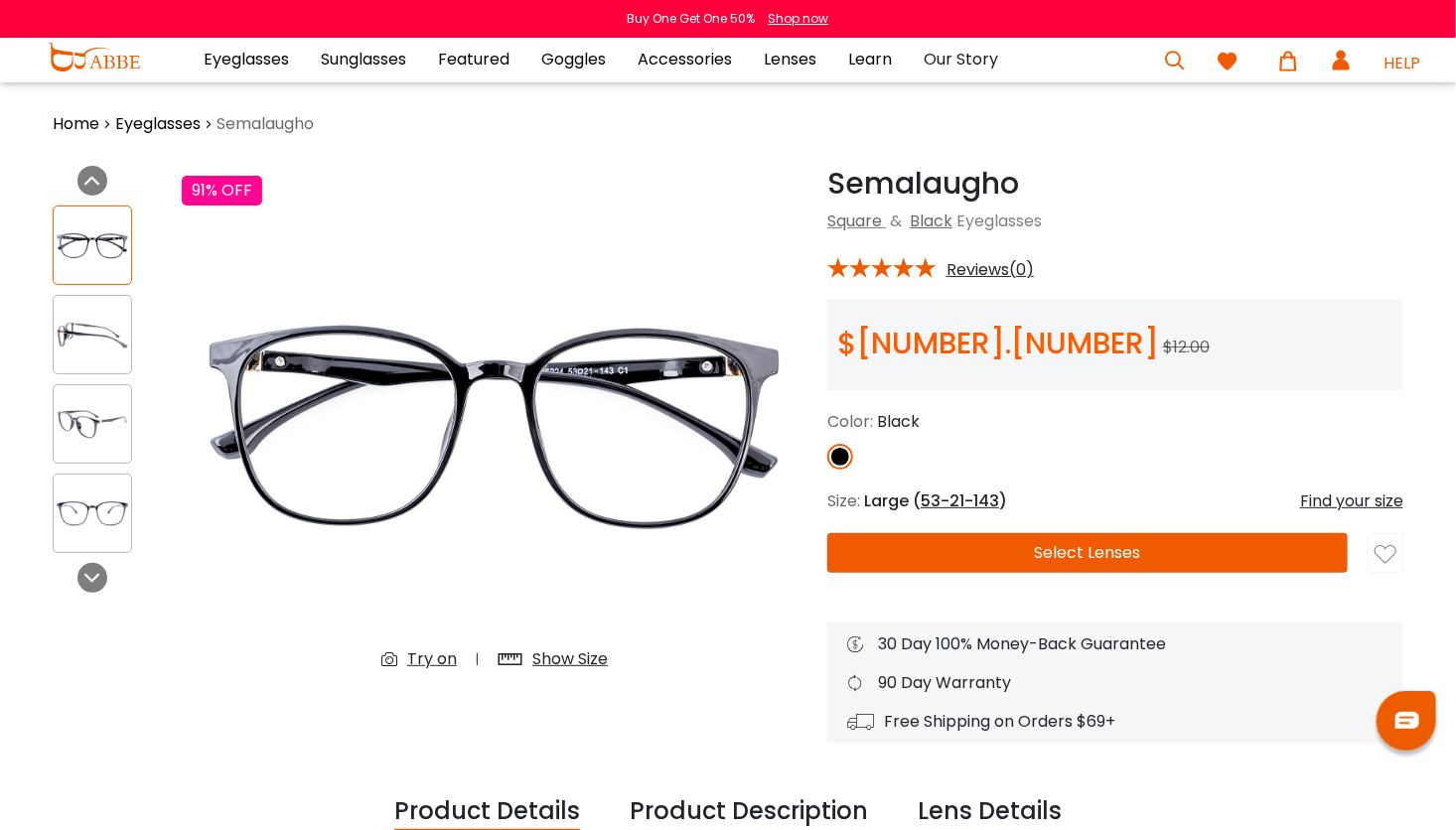 click at bounding box center (92, 245) 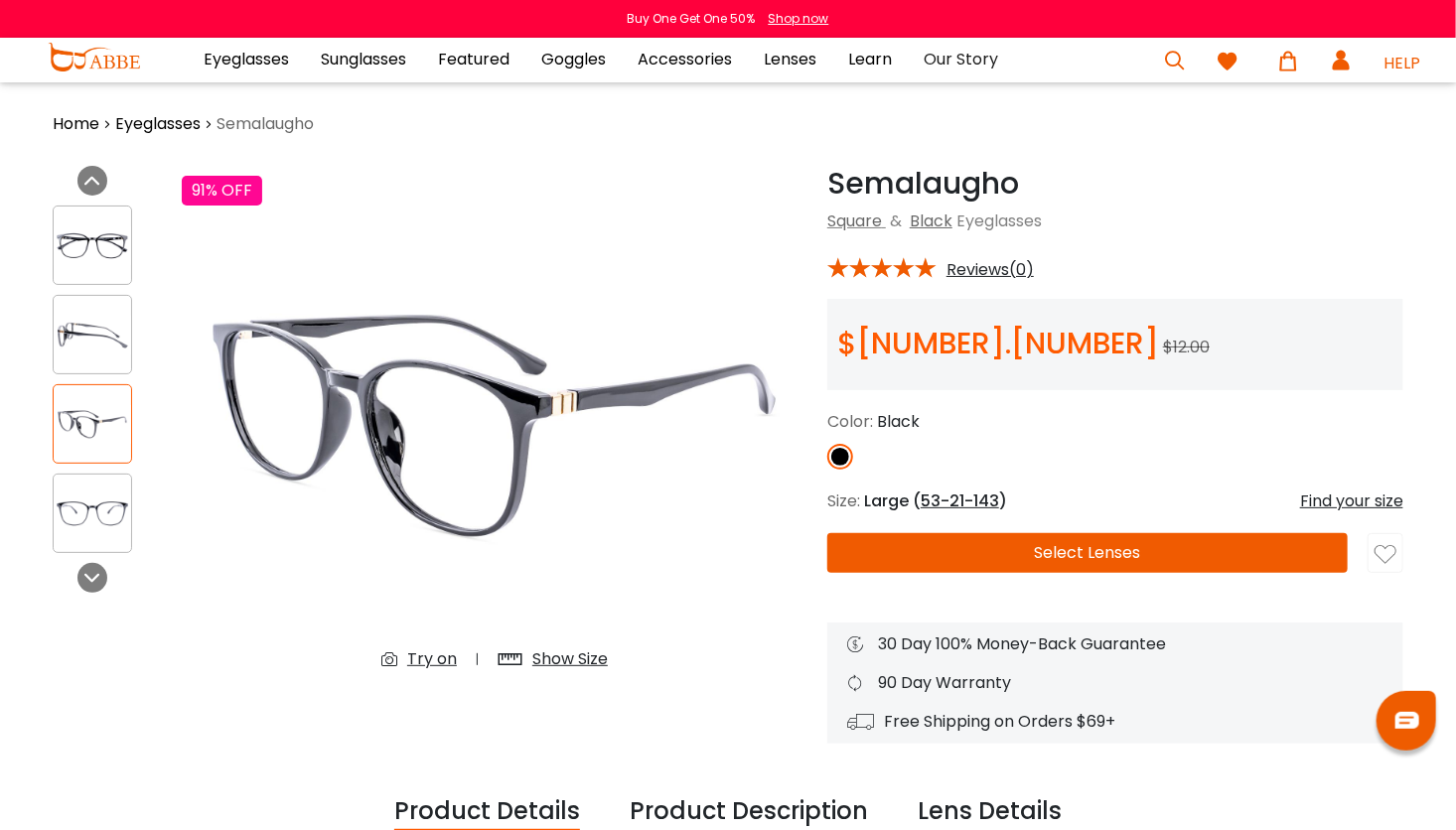 click at bounding box center (92, 245) 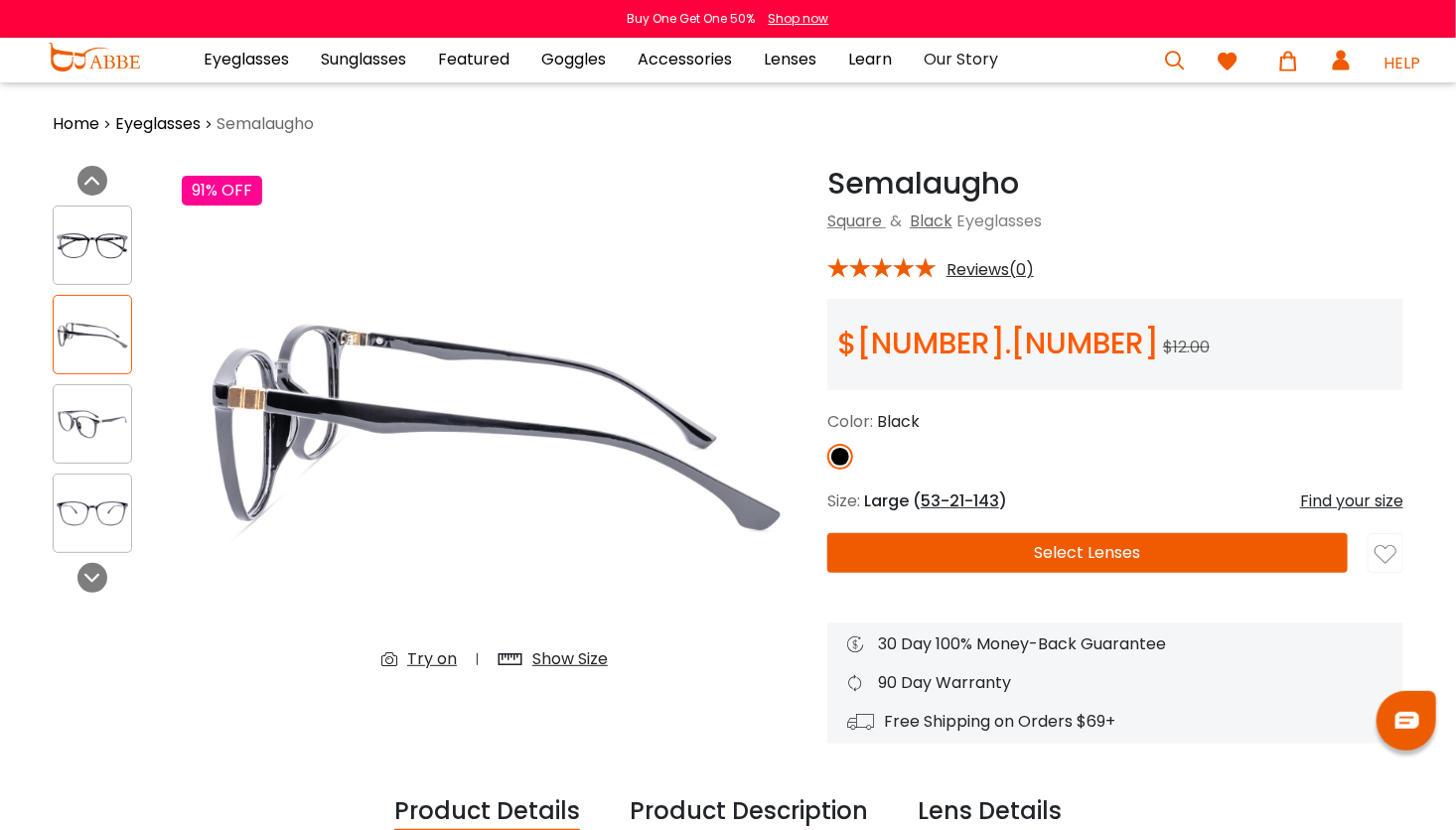 click at bounding box center [92, 245] 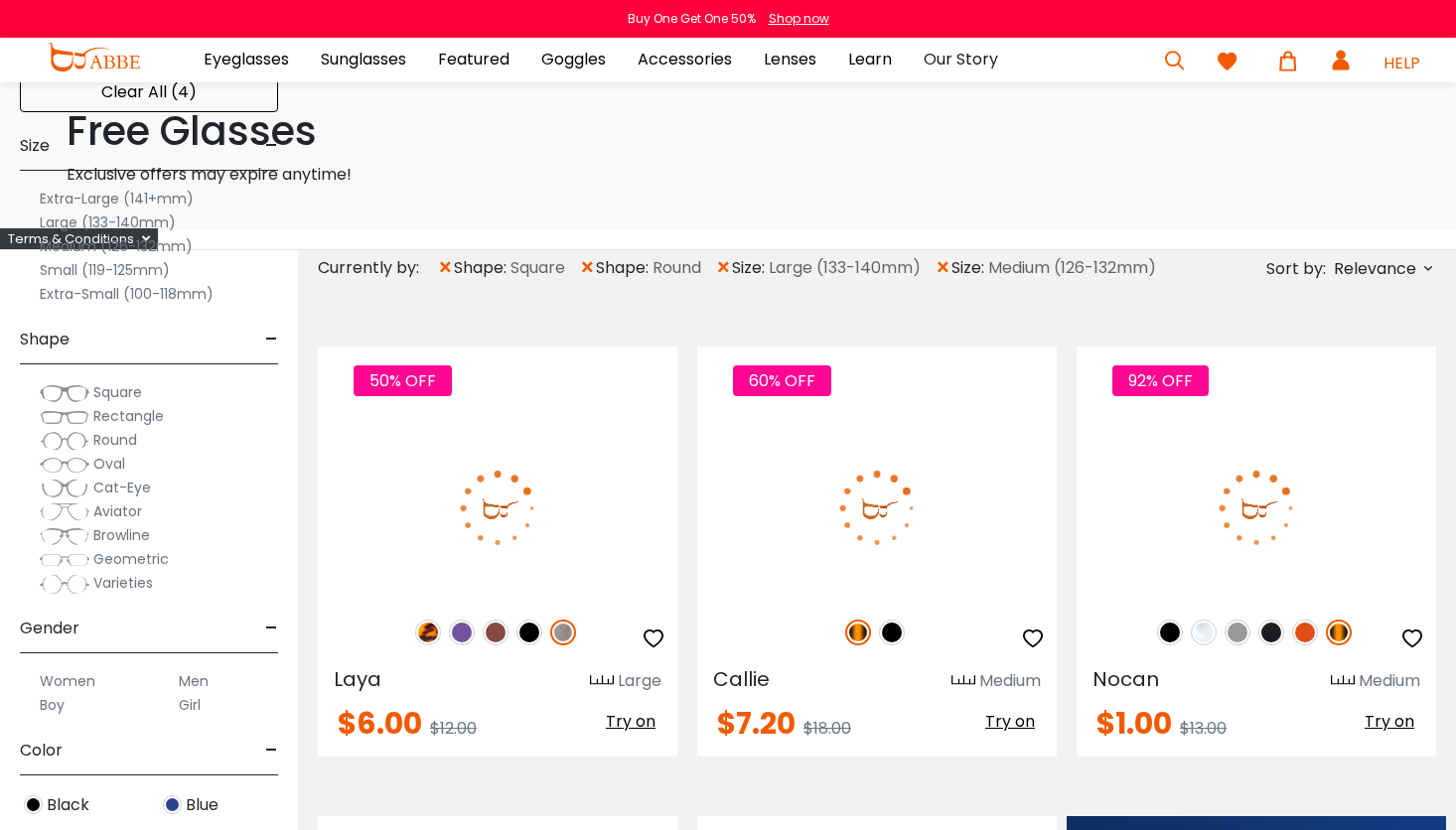 scroll, scrollTop: 5941, scrollLeft: 0, axis: vertical 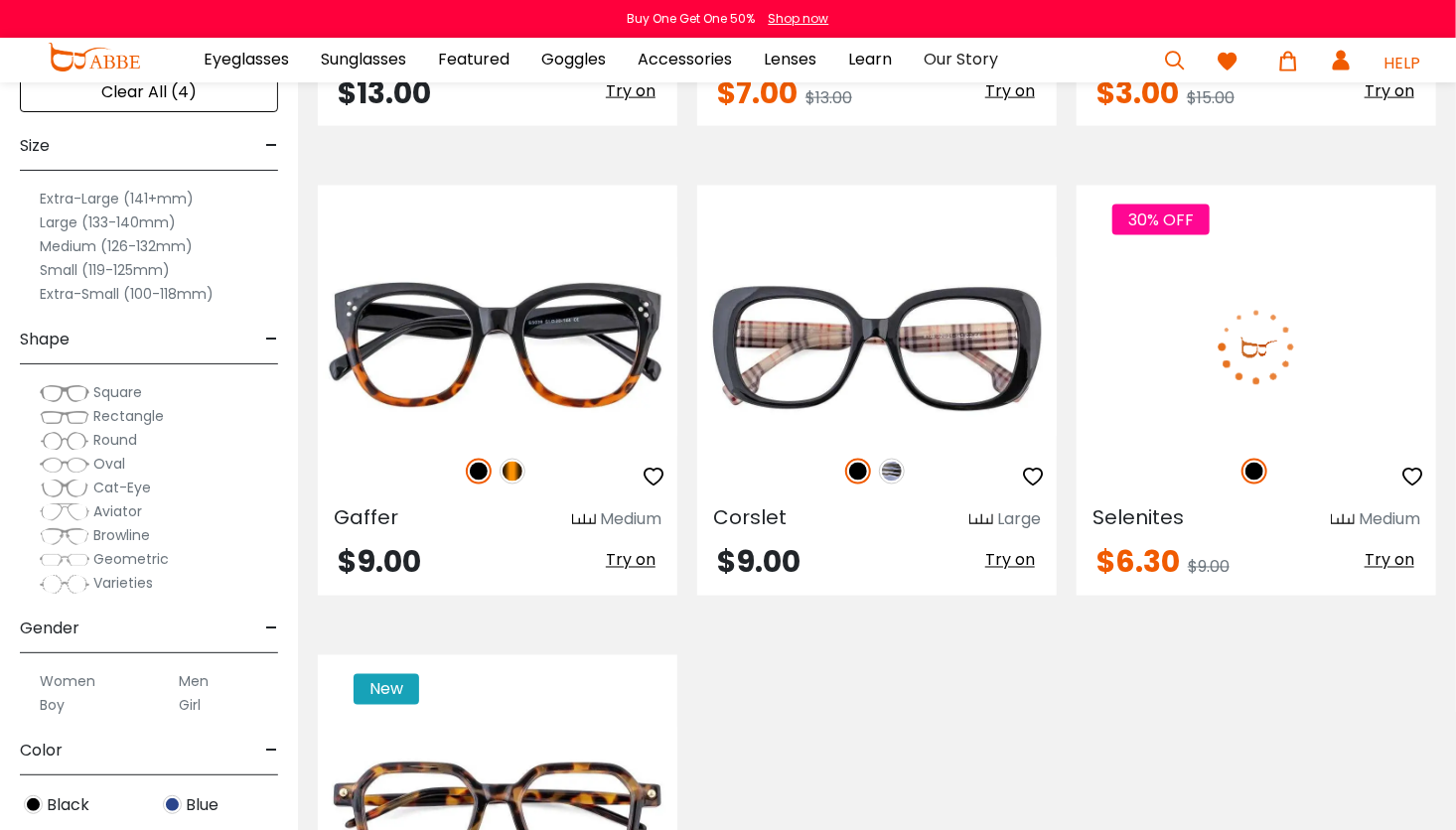 click at bounding box center [1256, 346] 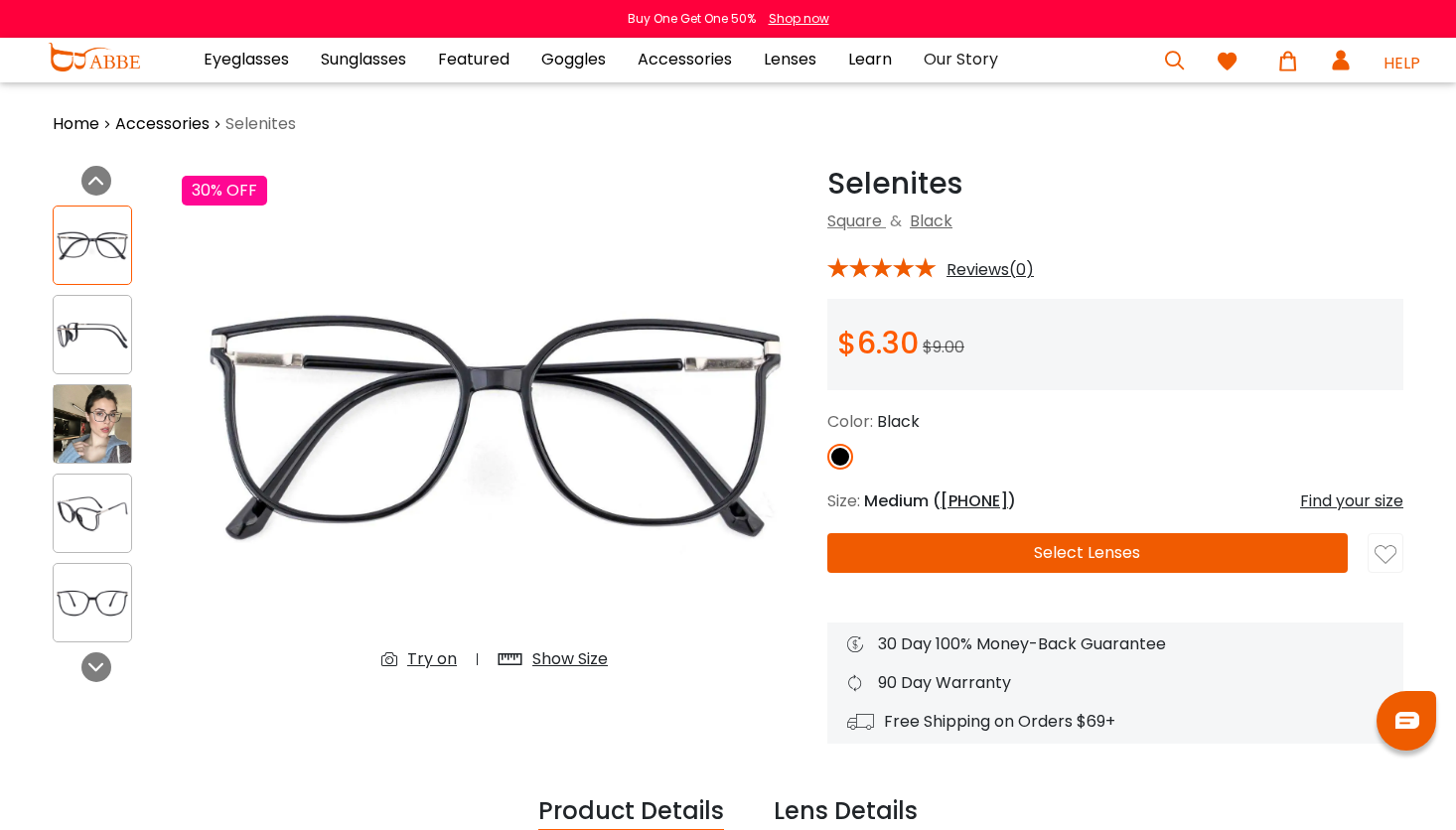 scroll, scrollTop: 0, scrollLeft: 0, axis: both 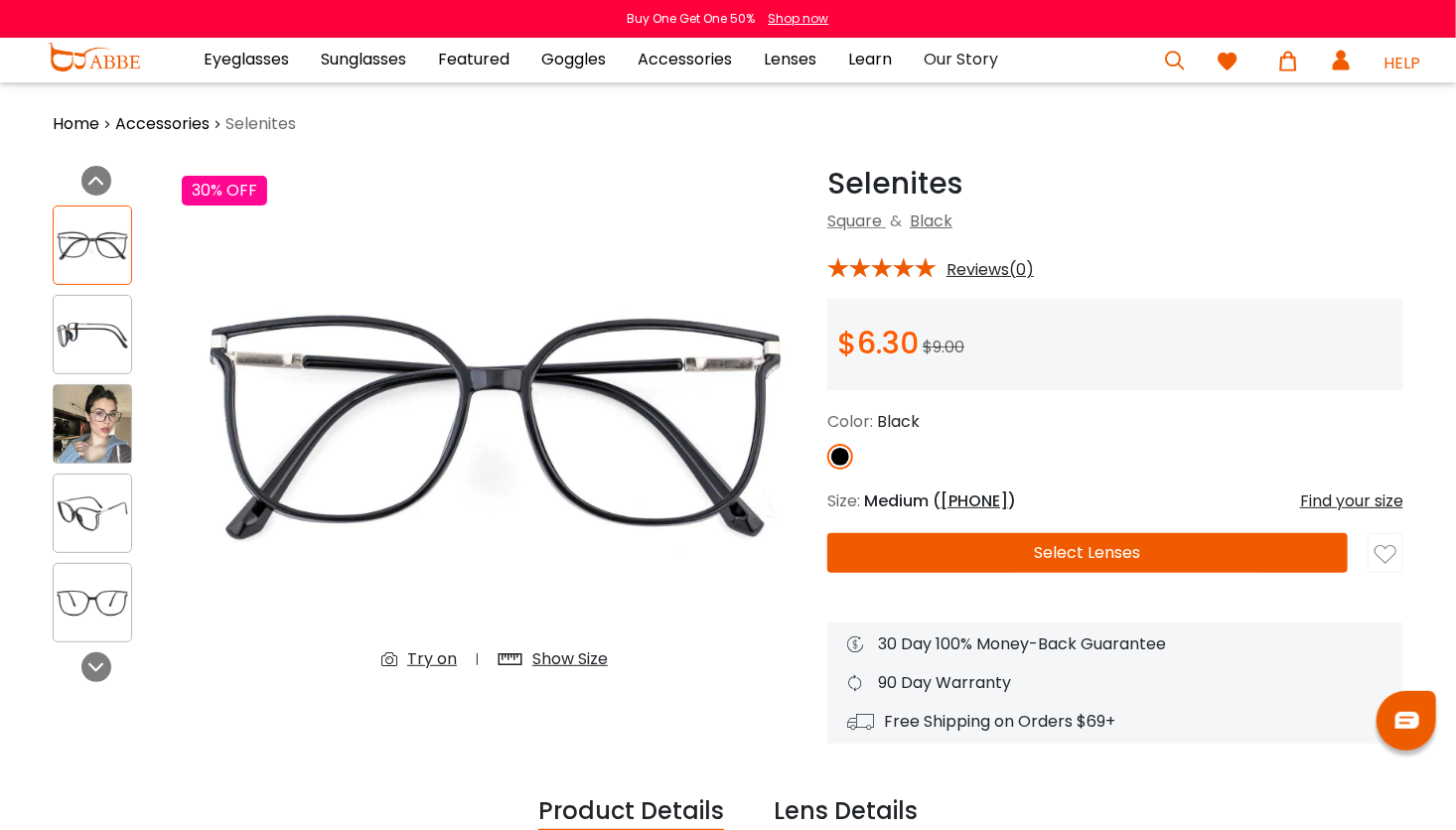 click at bounding box center [92, 245] 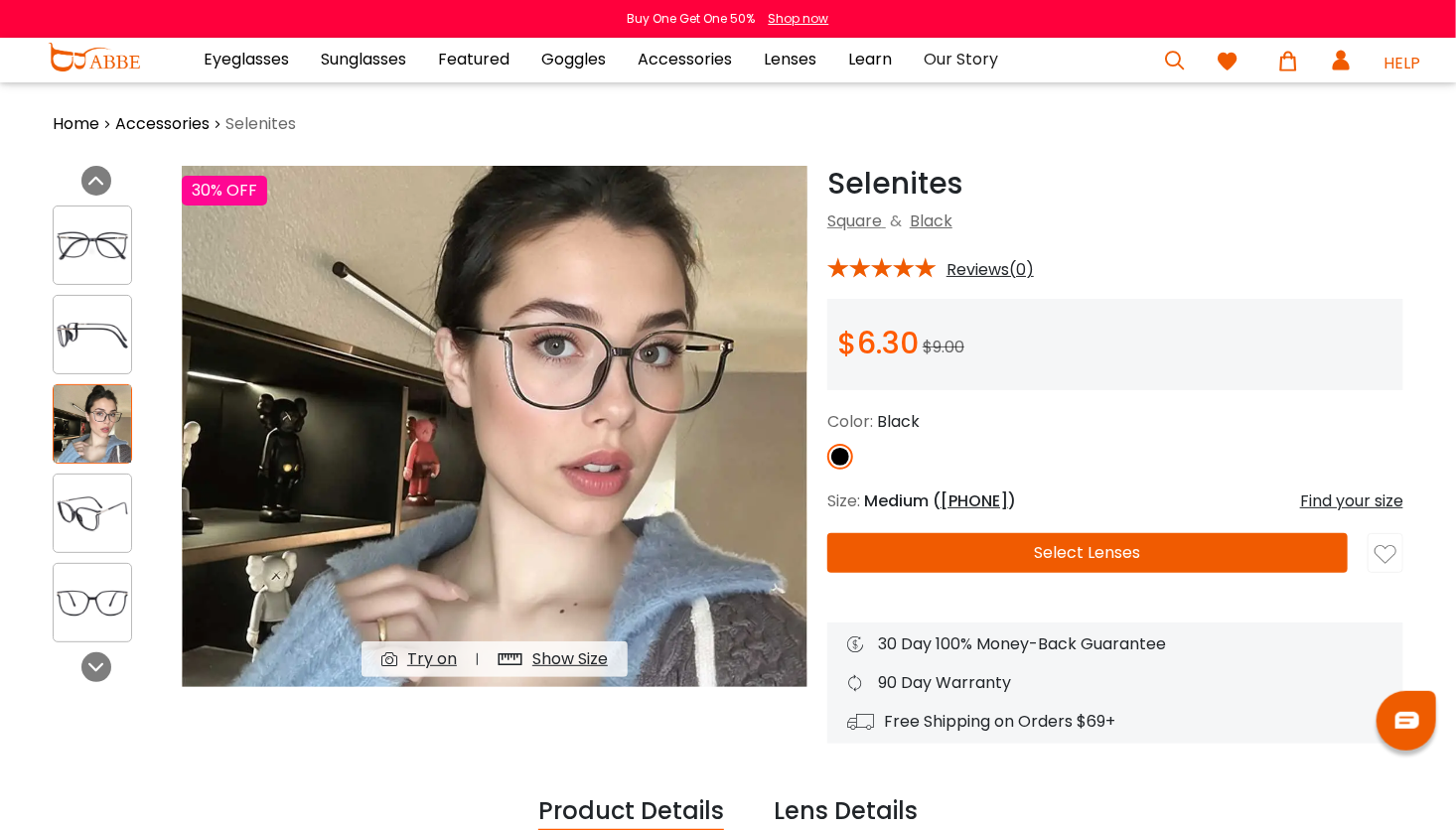 click at bounding box center [92, 335] 